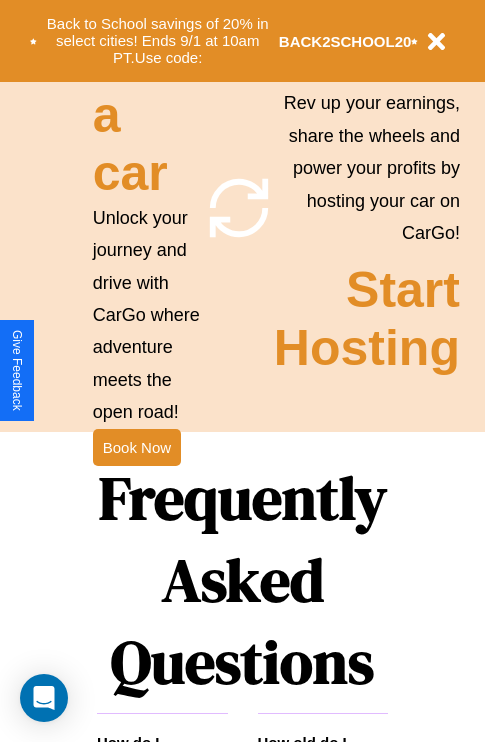 scroll, scrollTop: 1947, scrollLeft: 0, axis: vertical 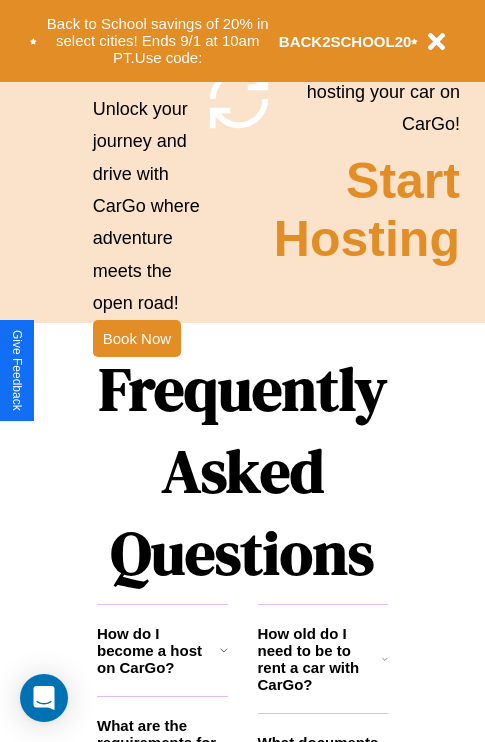 click on "Frequently Asked Questions" at bounding box center (242, 471) 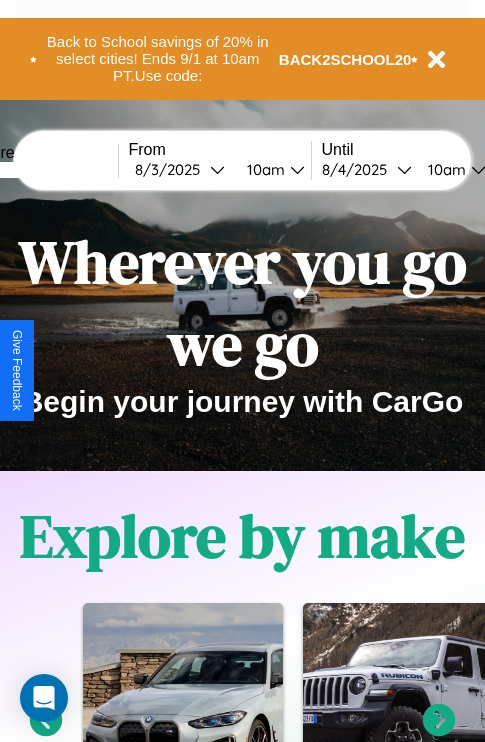 scroll, scrollTop: 0, scrollLeft: 0, axis: both 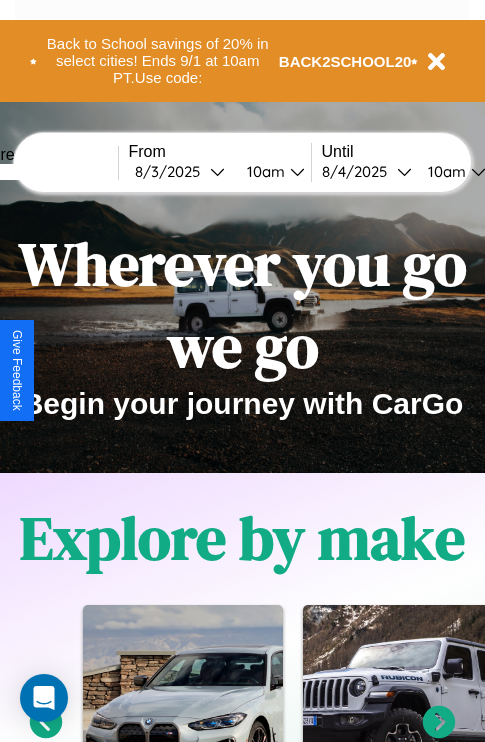 click at bounding box center [43, 172] 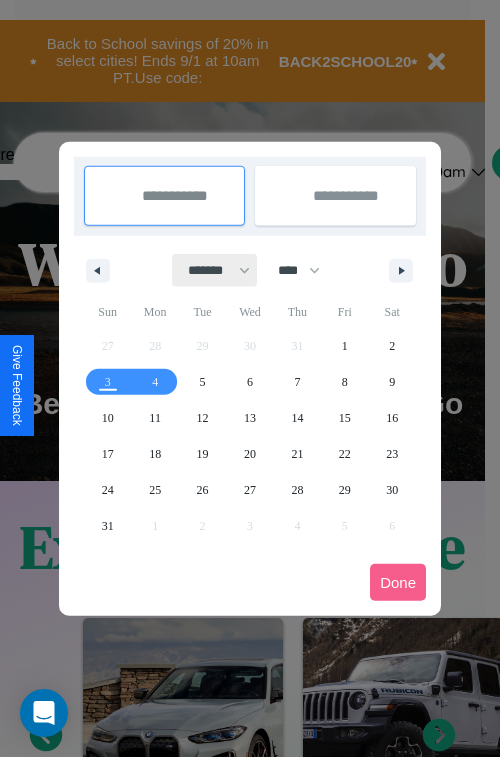 click on "******* ******** ***** ***** *** **** **** ****** ********* ******* ******** ********" at bounding box center [215, 270] 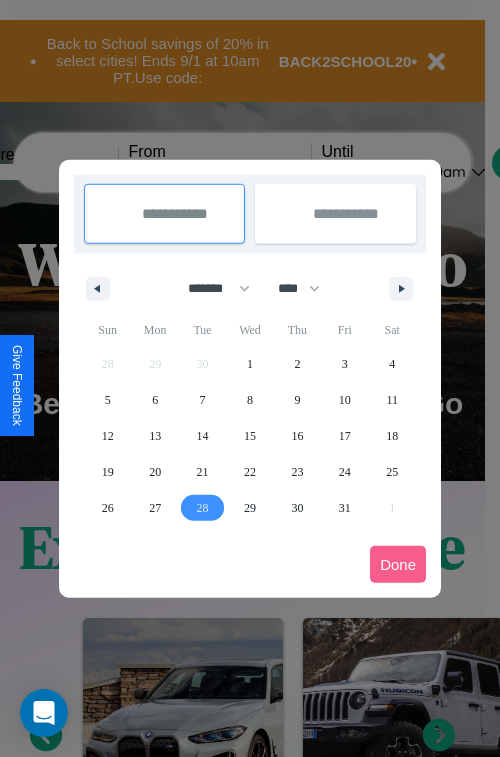 click on "28" at bounding box center (203, 508) 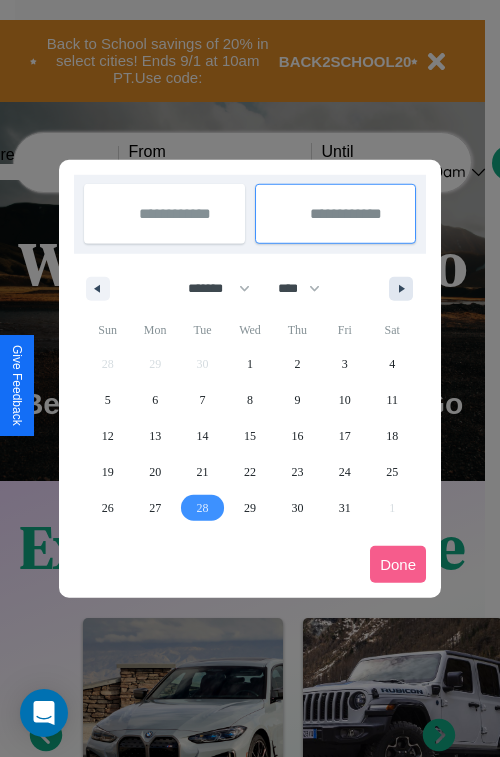 click at bounding box center (405, 289) 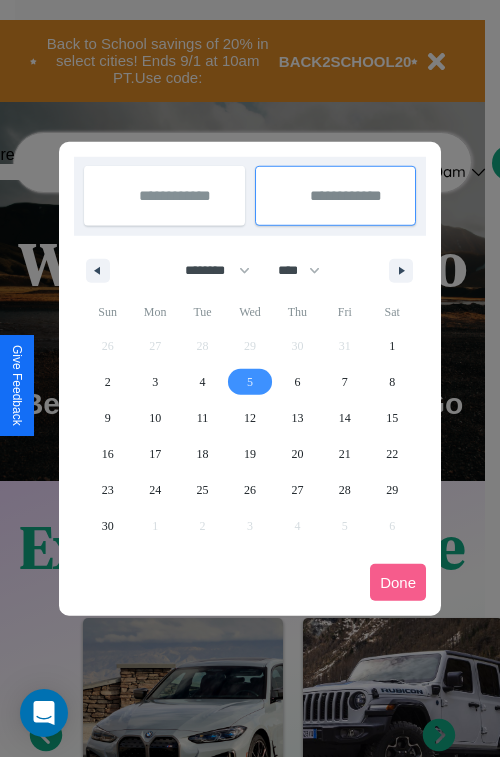 click on "5" at bounding box center [250, 382] 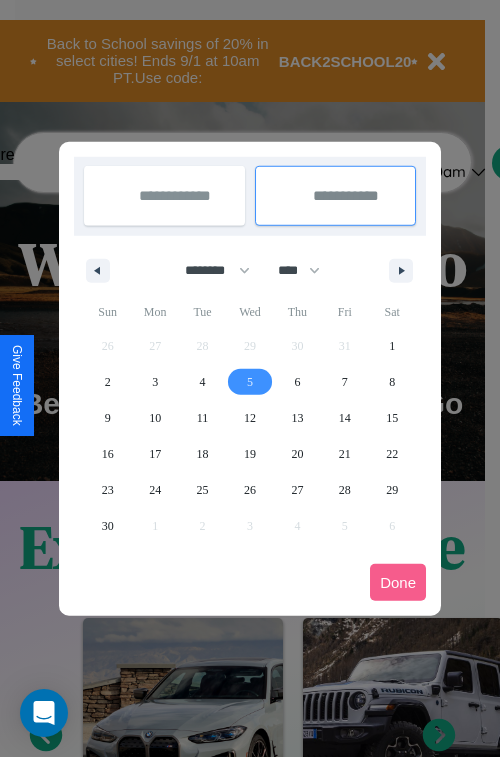 select on "*" 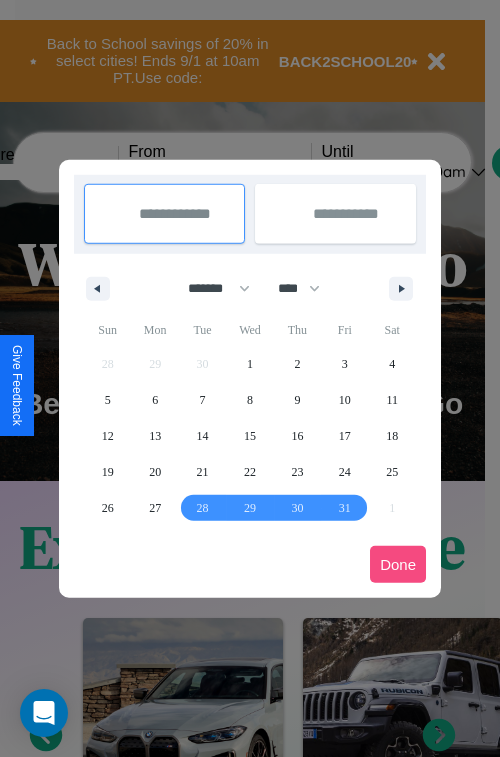click on "Done" at bounding box center [398, 564] 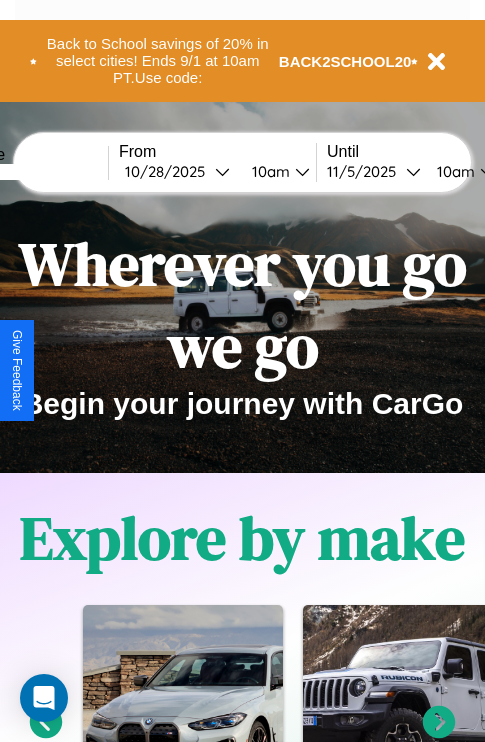 scroll, scrollTop: 0, scrollLeft: 77, axis: horizontal 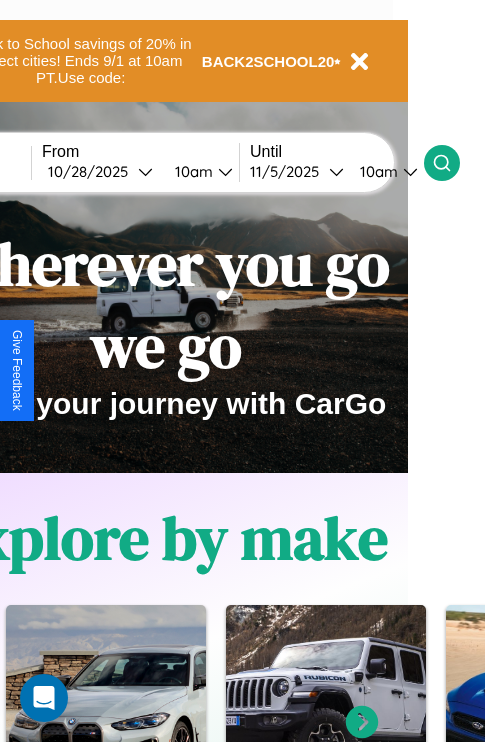 click 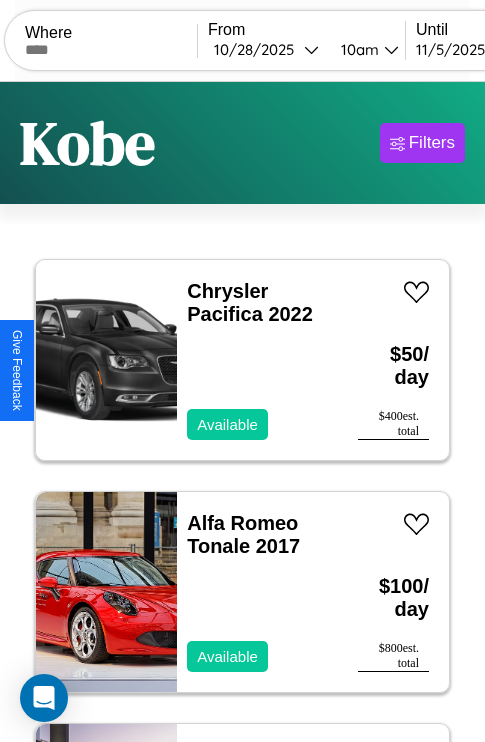 scroll, scrollTop: 95, scrollLeft: 0, axis: vertical 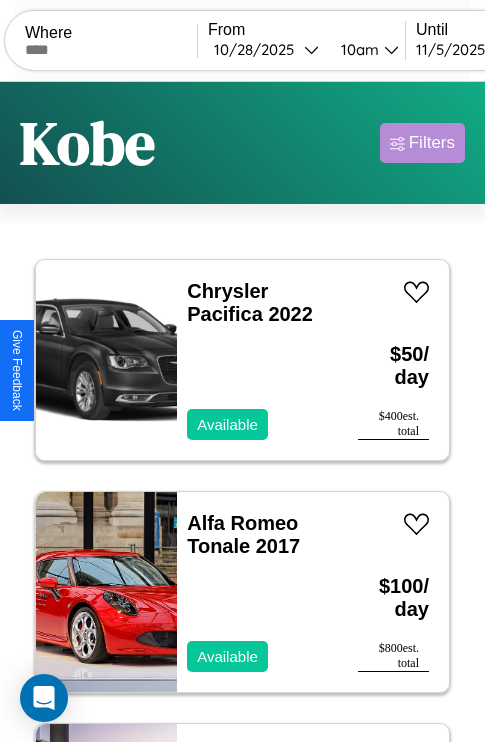 click on "Filters" at bounding box center [432, 143] 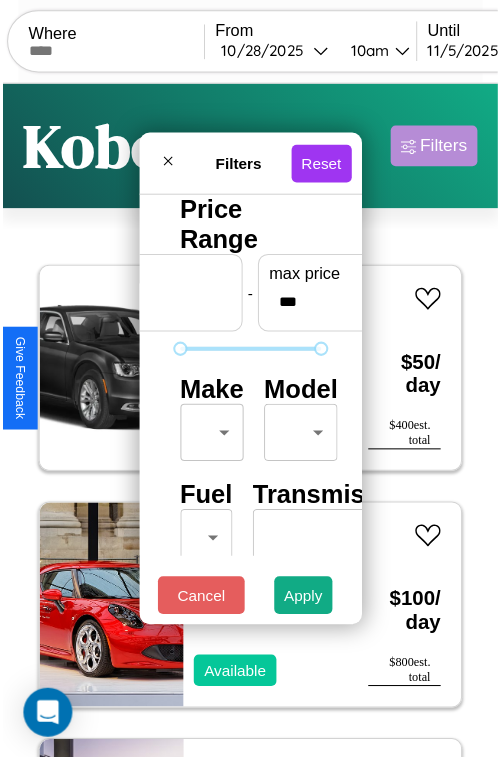 scroll, scrollTop: 59, scrollLeft: 0, axis: vertical 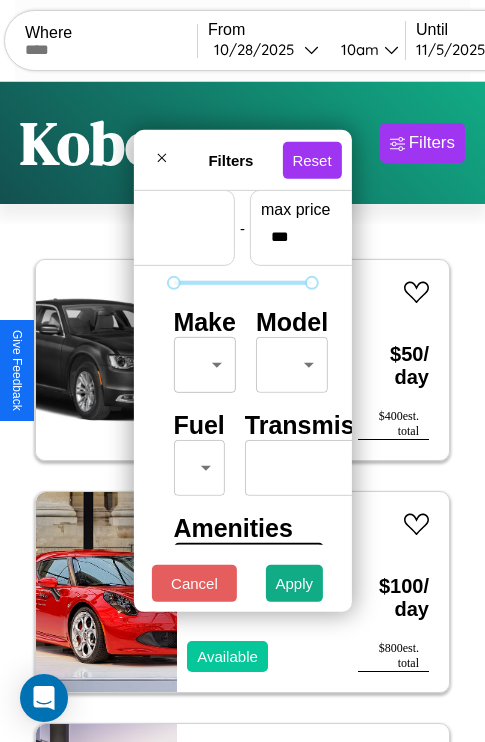 click on "CarGo Where From [DATE] [TIME] Until [DATE] [TIME] Become a Host Login Sign Up Kobe Filters 31 cars in this area These cars can be picked up in this city. Chrysler Pacifca 2022 Available $ 50 / day $ 400 est. total Alfa Romeo Tonale 2017 Available $ 100 / day $ 800 est. total GMC C7 2022 Available $ 160 / day $ 1280 est. total Acura RL 2021 Available $ 200 / day $ 1600 est. total Mazda Millenia 2017 Available $ 90 / day $ 720 est. total Fiat 500e 2016 Available $ 170 / day $ 1360 est. total Bentley Continental 2023 Available $ 90 / day $ 720 est. total Lincoln Town Car 2014 Available $ 120 / day $ 960 est. total Hyundai Ioniq 6 2014 Available $ 110 / day $ 880 est. total Tesla Cybertruck 2019 Unavailable $ 40 / day $ 320 est. total Acura TSX 2014 Available $ 40 / day $ 320 est. total Mazda CX-9 2017 Available $ 150 / day $ 1200 est. total Fiat 500e 2014 Available $ 110 / day $ 880 est. total Lexus HS 2019 Available" at bounding box center (242, 412) 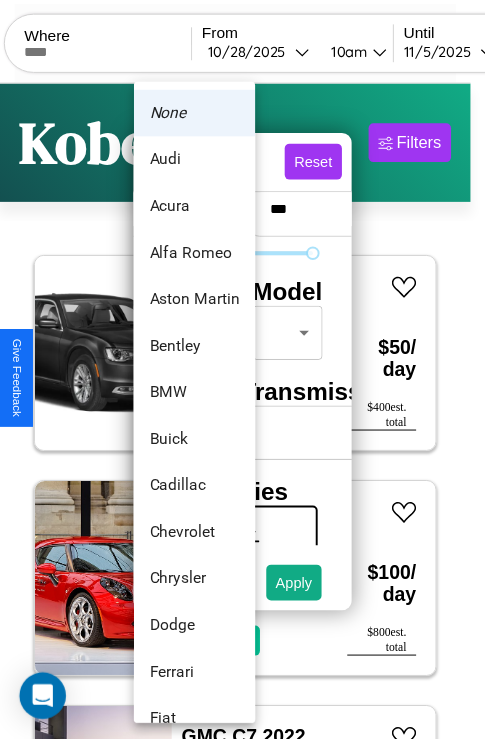 scroll, scrollTop: 134, scrollLeft: 0, axis: vertical 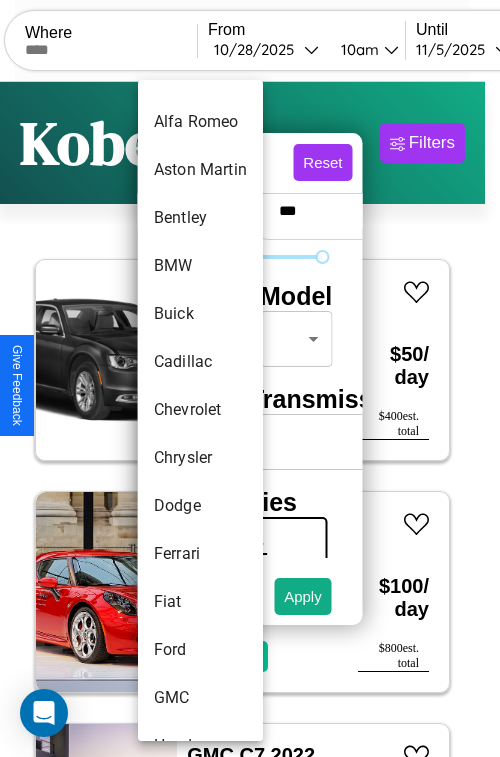 click on "Chevrolet" at bounding box center [200, 410] 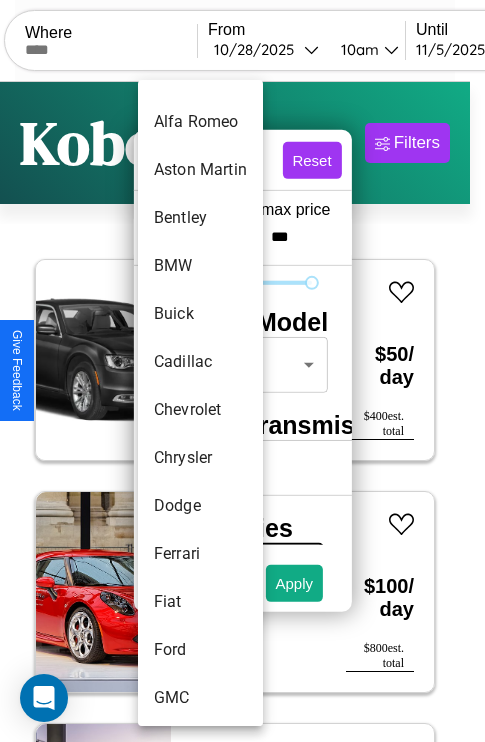 type on "*********" 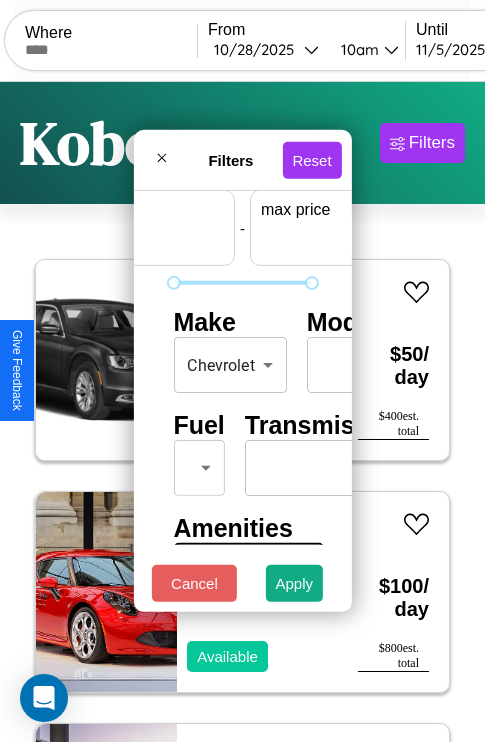 scroll, scrollTop: 59, scrollLeft: 124, axis: both 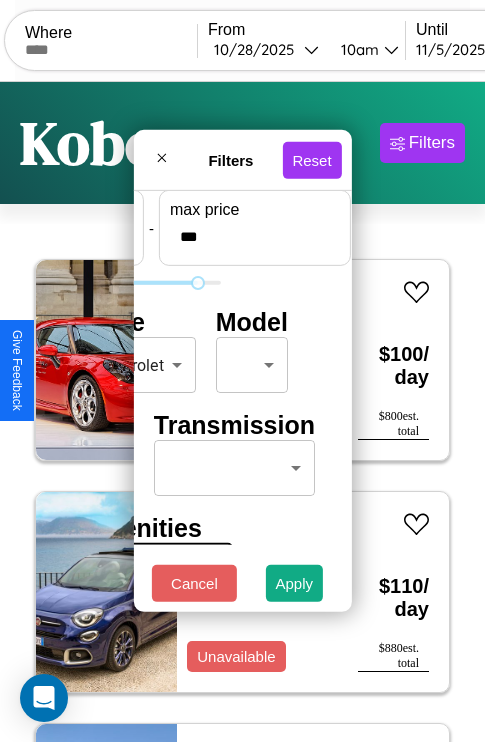 type on "***" 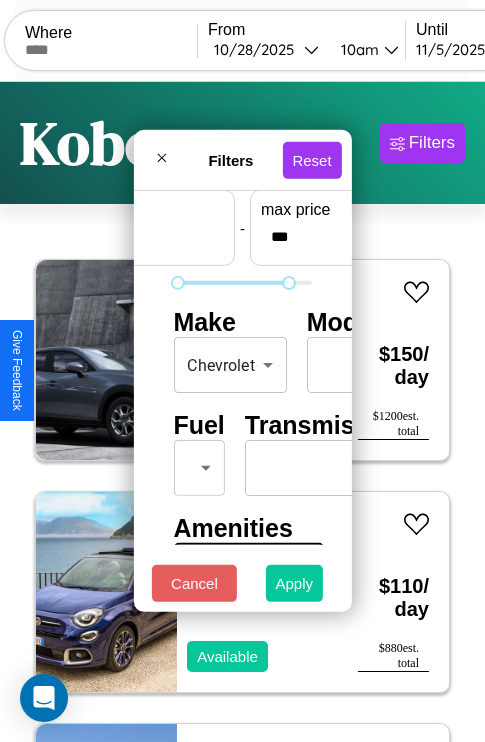 type on "**" 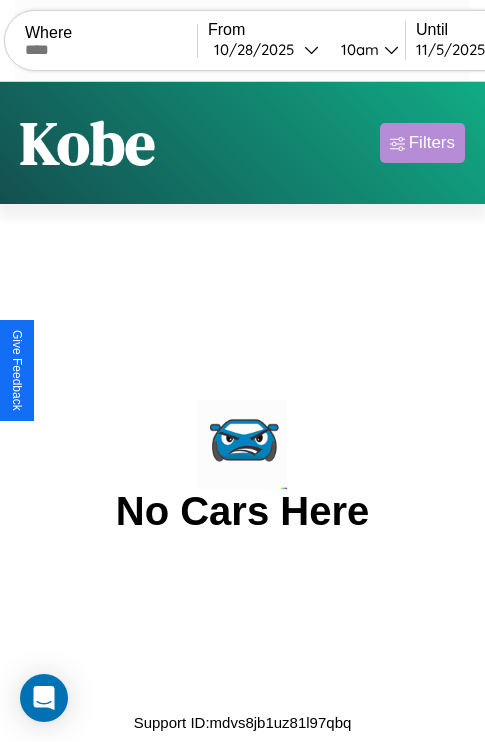 click on "Filters" at bounding box center (432, 143) 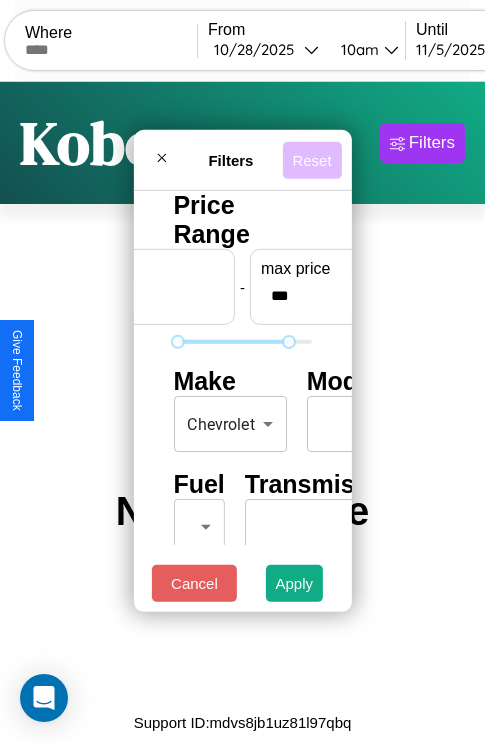 click on "Reset" at bounding box center [311, 159] 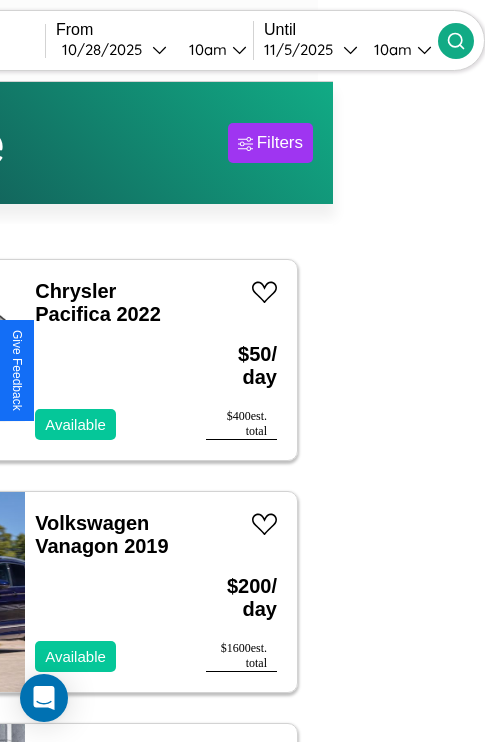 type on "*****" 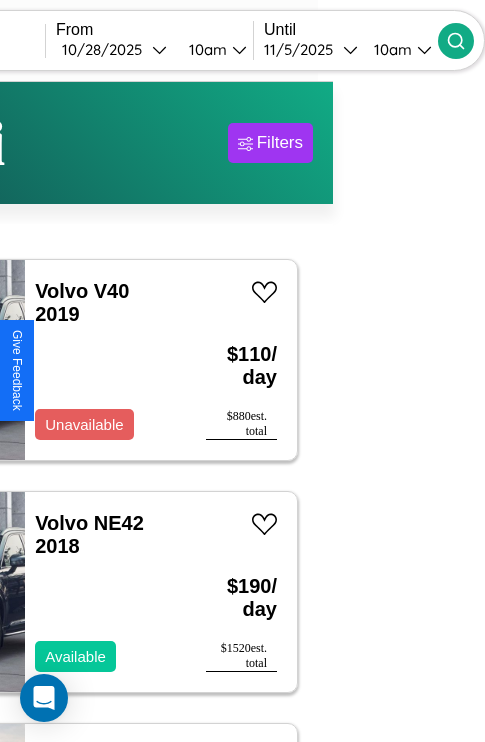 scroll, scrollTop: 88, scrollLeft: 46, axis: both 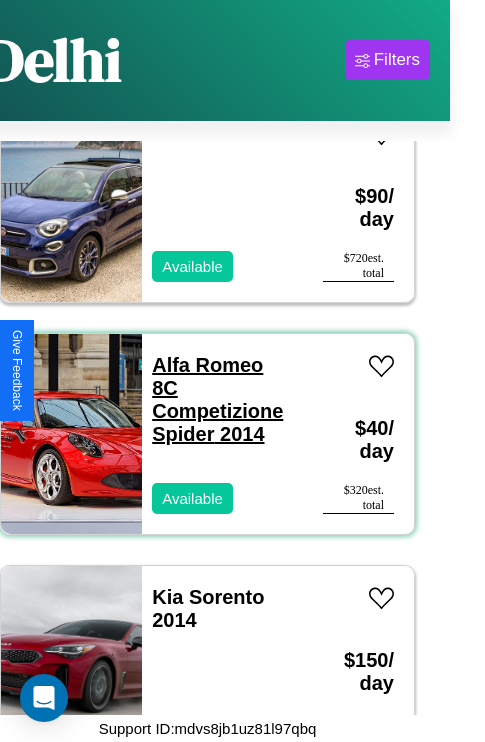 click on "Alfa Romeo   8C Competizione Spider   2014" at bounding box center [217, 399] 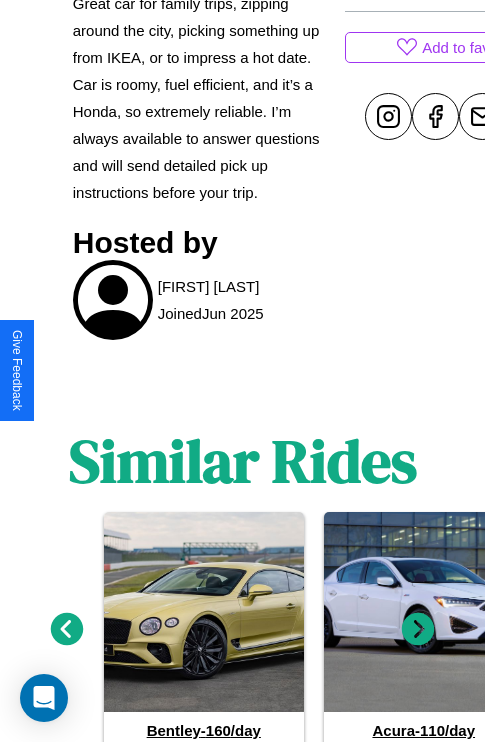 scroll, scrollTop: 1025, scrollLeft: 0, axis: vertical 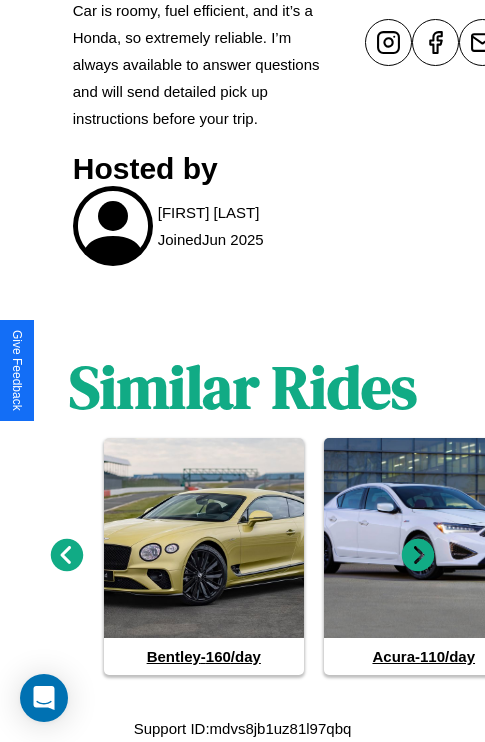 click 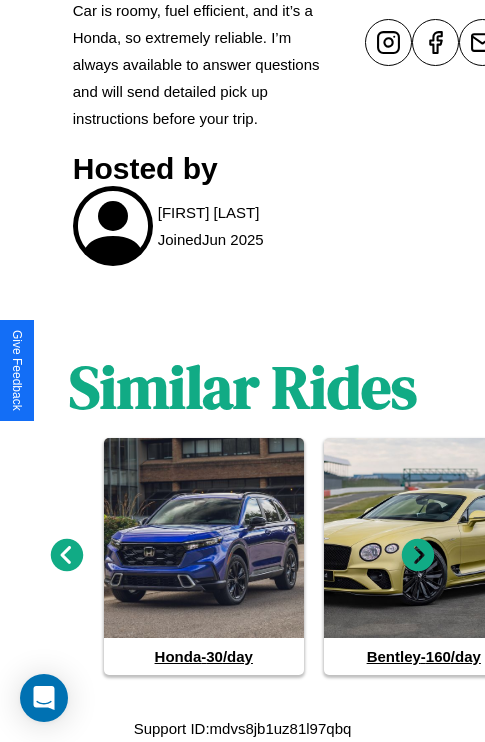 click 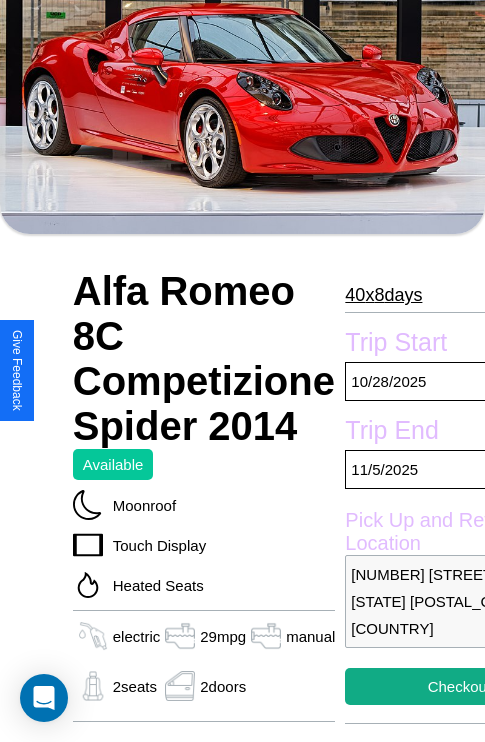 scroll, scrollTop: 158, scrollLeft: 0, axis: vertical 